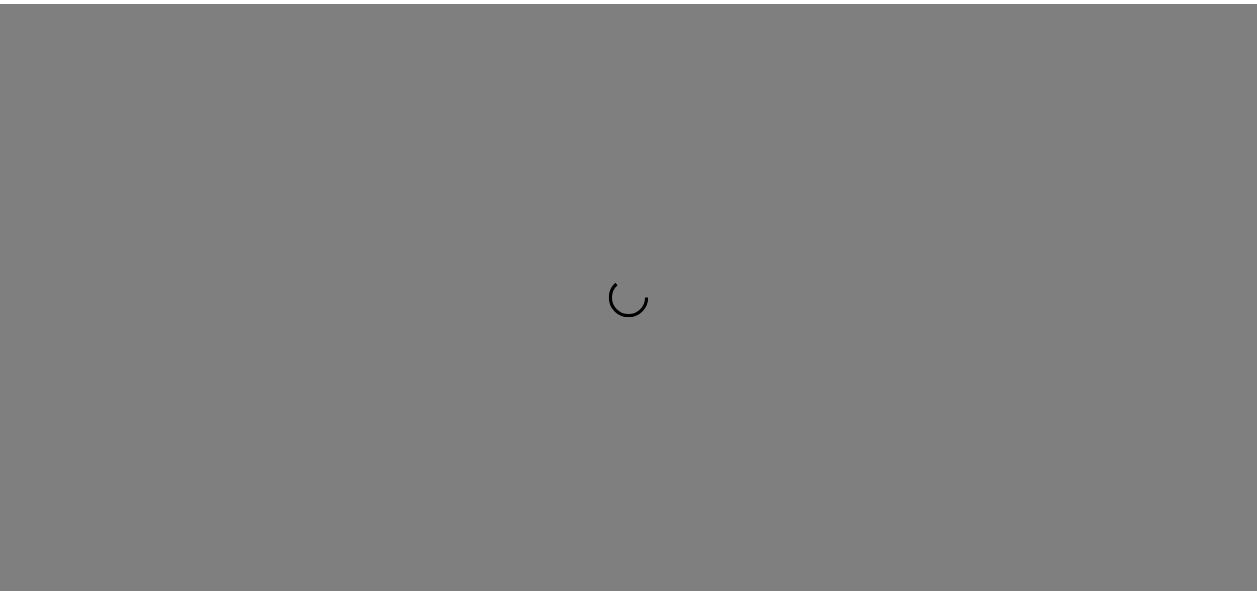 scroll, scrollTop: 0, scrollLeft: 0, axis: both 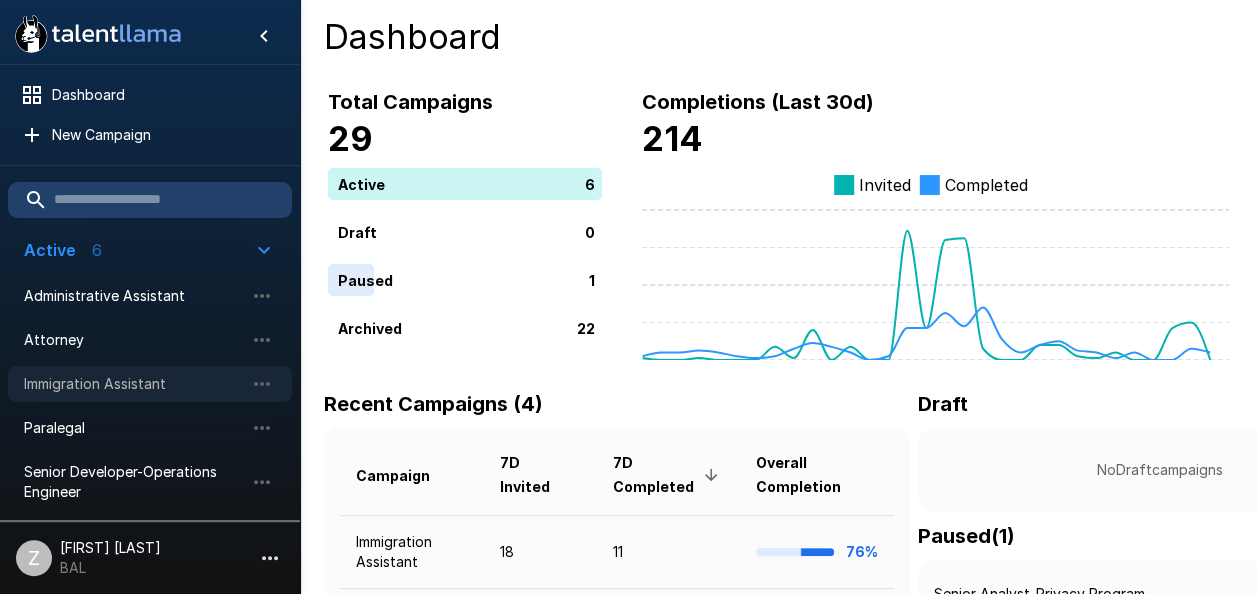 click on "Immigration Assistant" at bounding box center [134, 384] 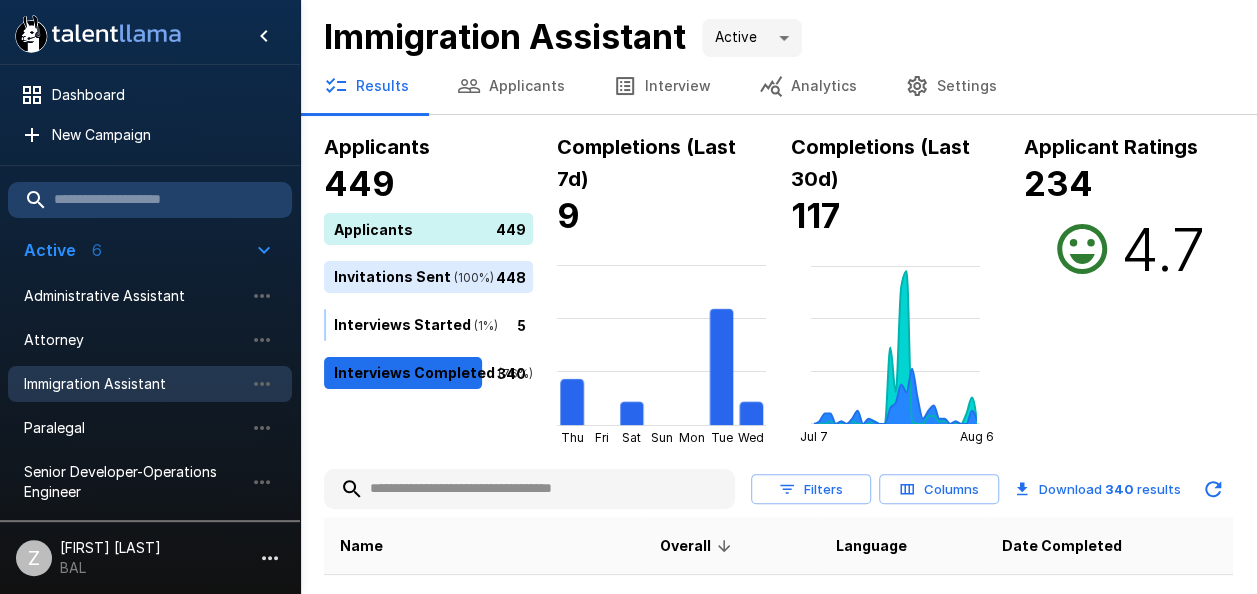 click on "Applicants" at bounding box center [511, 86] 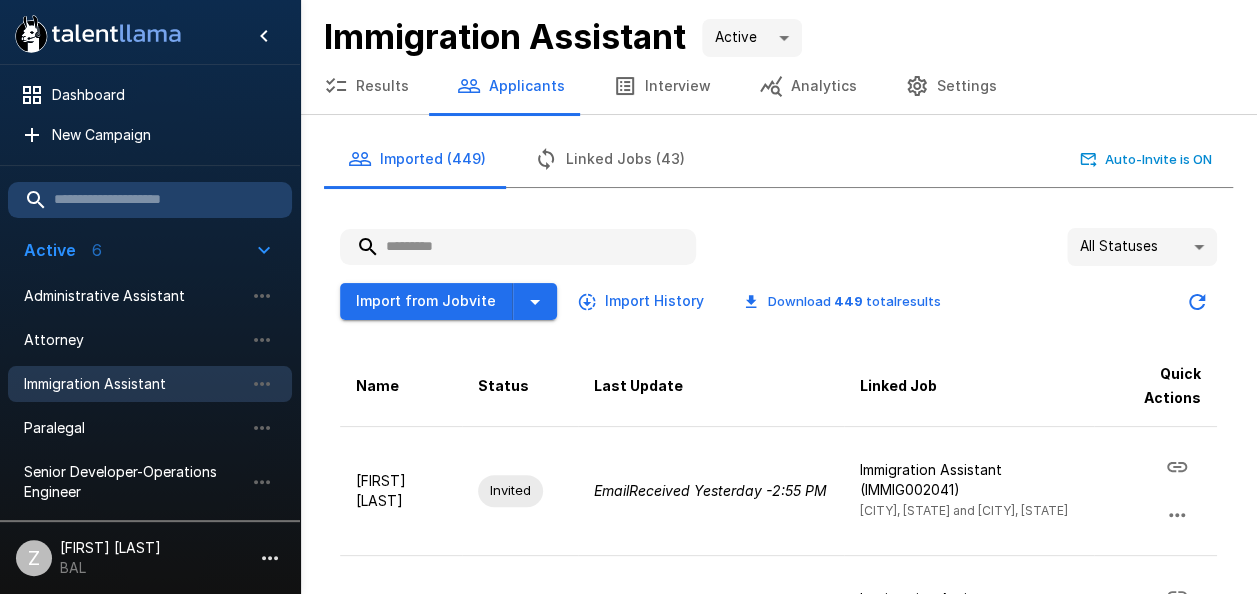 paste on "**********" 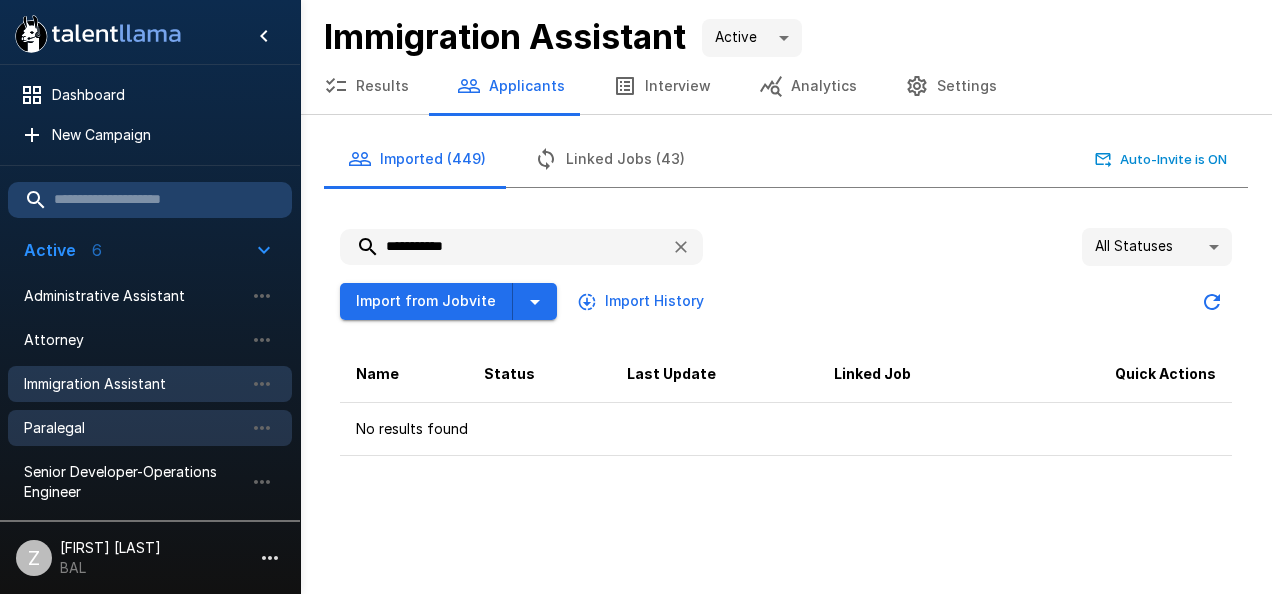 click on "Paralegal" at bounding box center (134, 428) 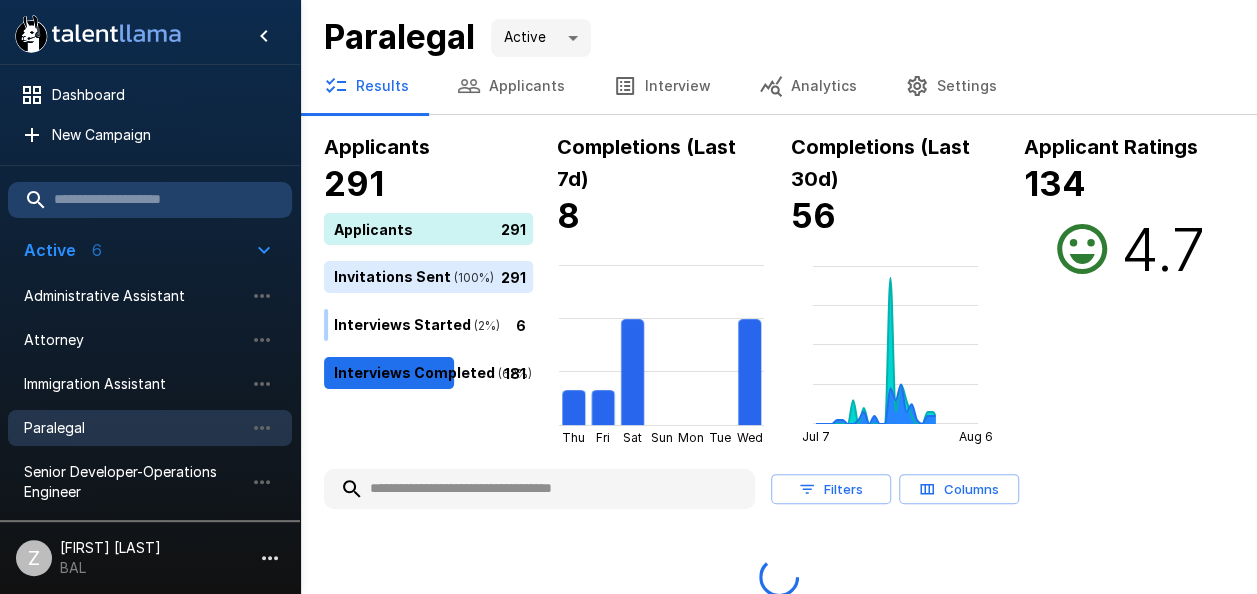 click on "Applicants" at bounding box center (511, 86) 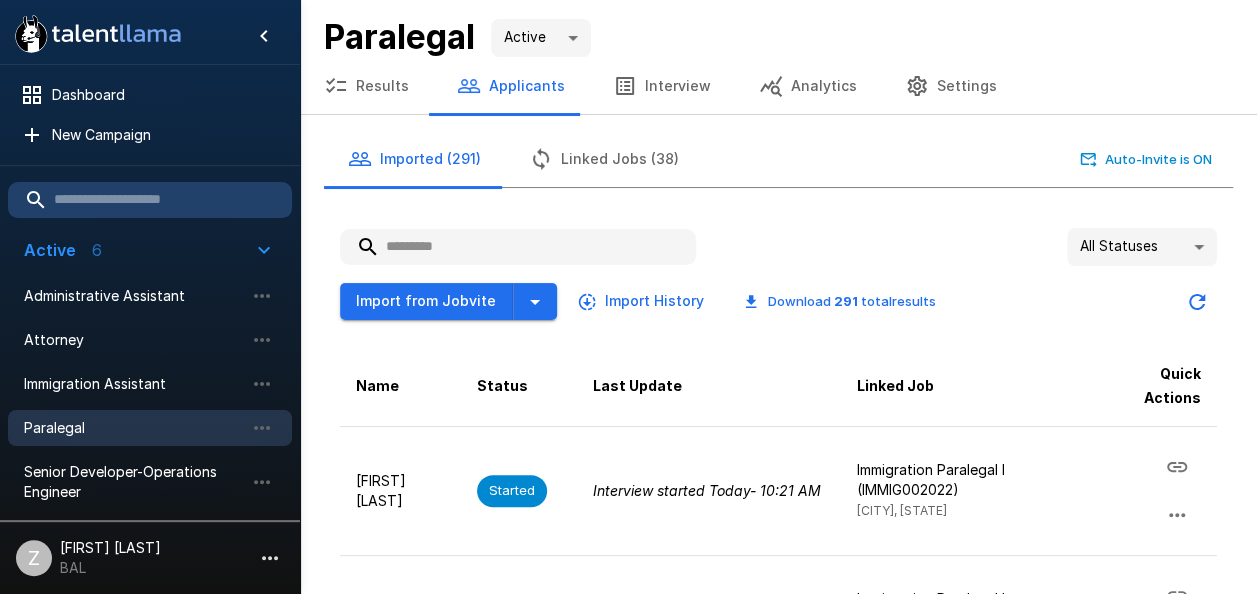 paste on "**********" 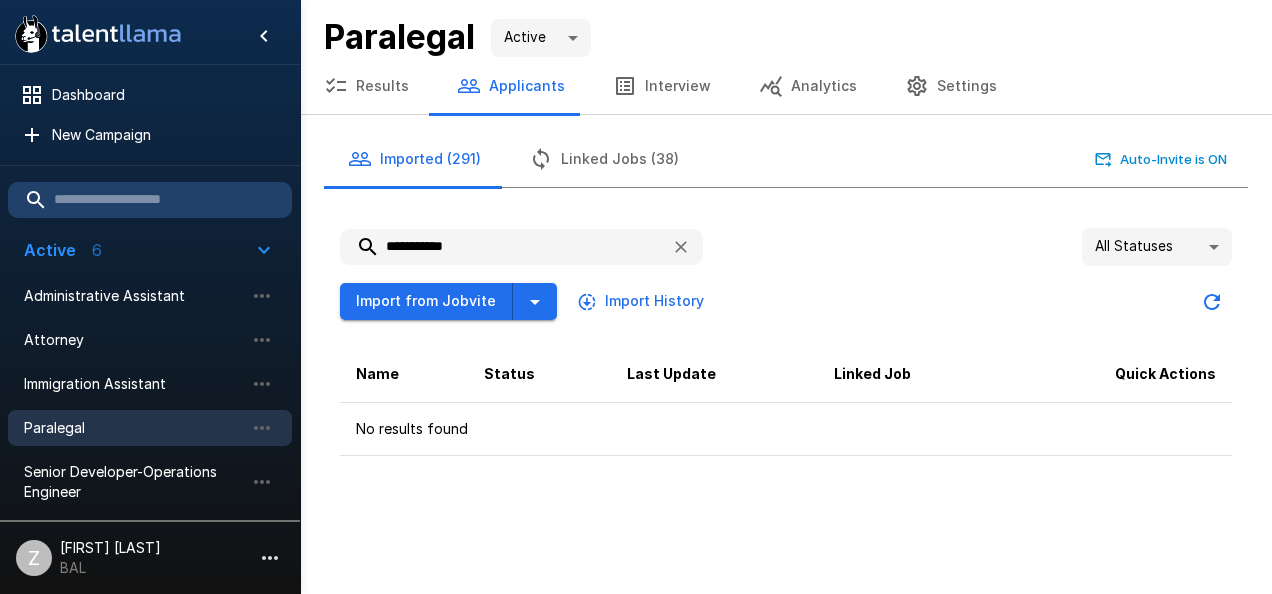 type on "**********" 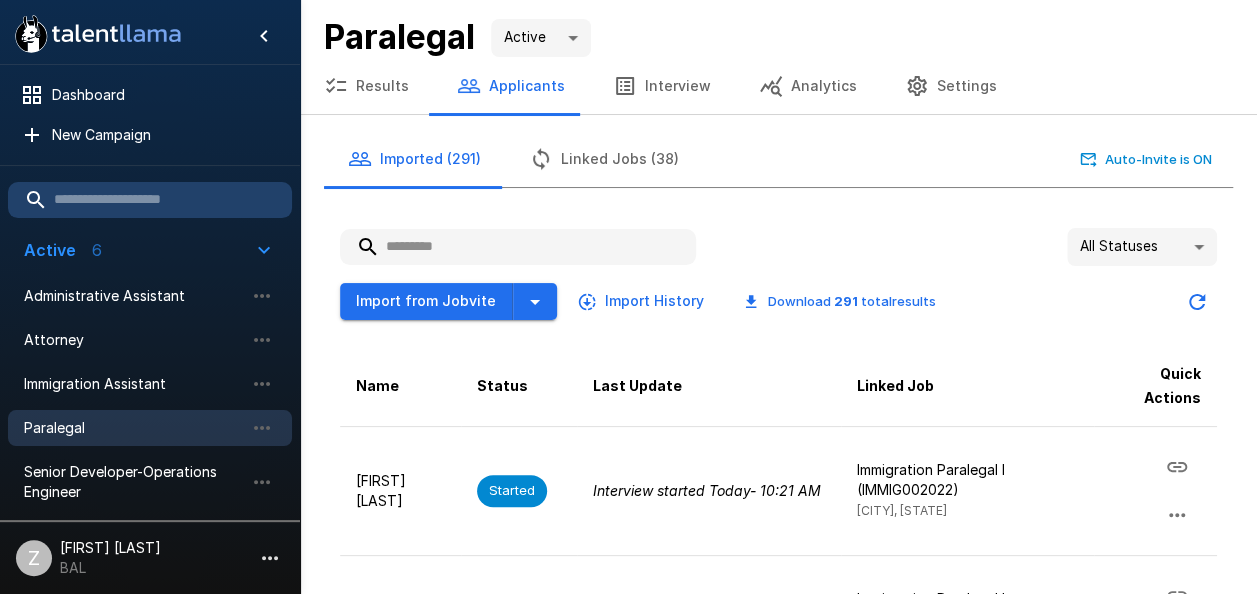paste on "**********" 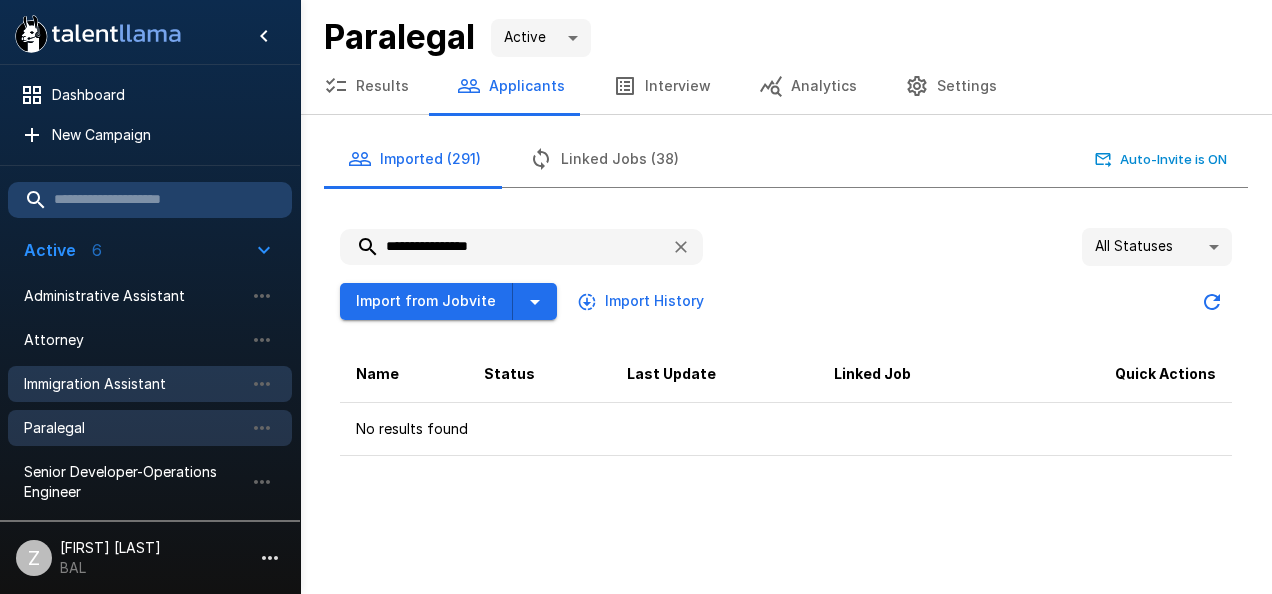 type on "**********" 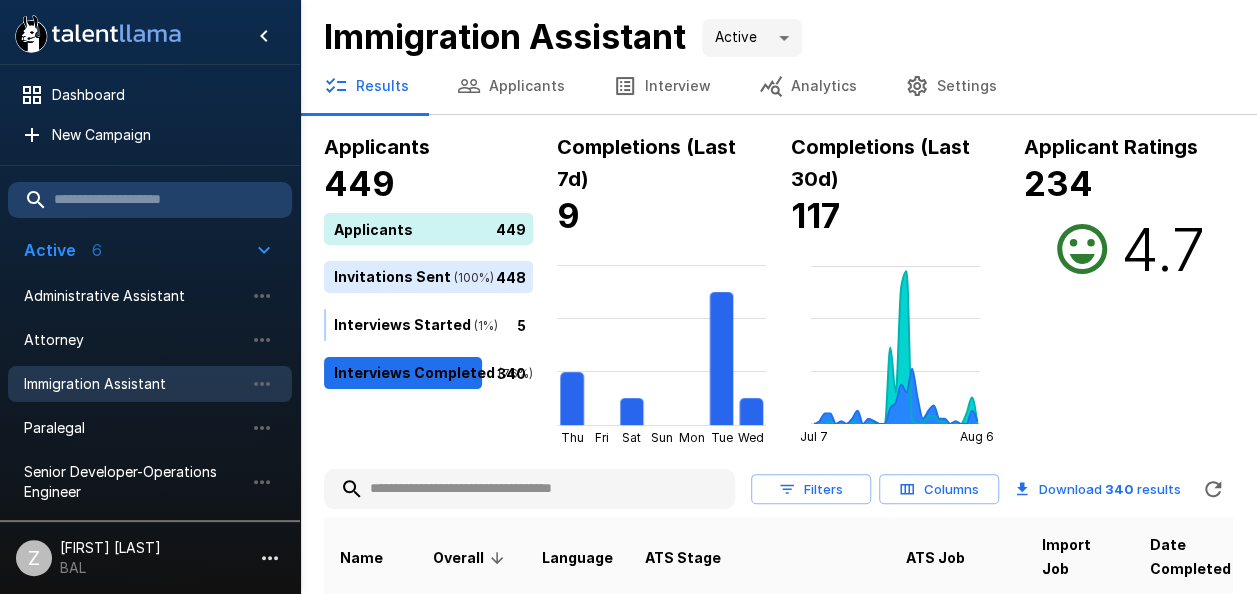 click on "Applicants" at bounding box center (511, 86) 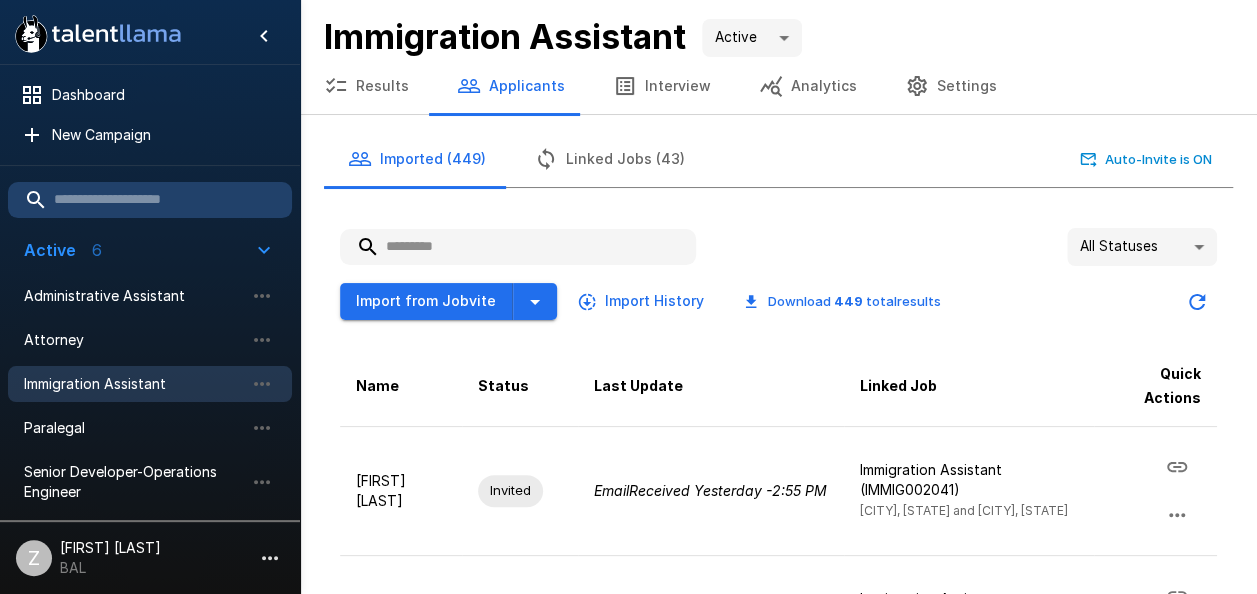 paste on "**********" 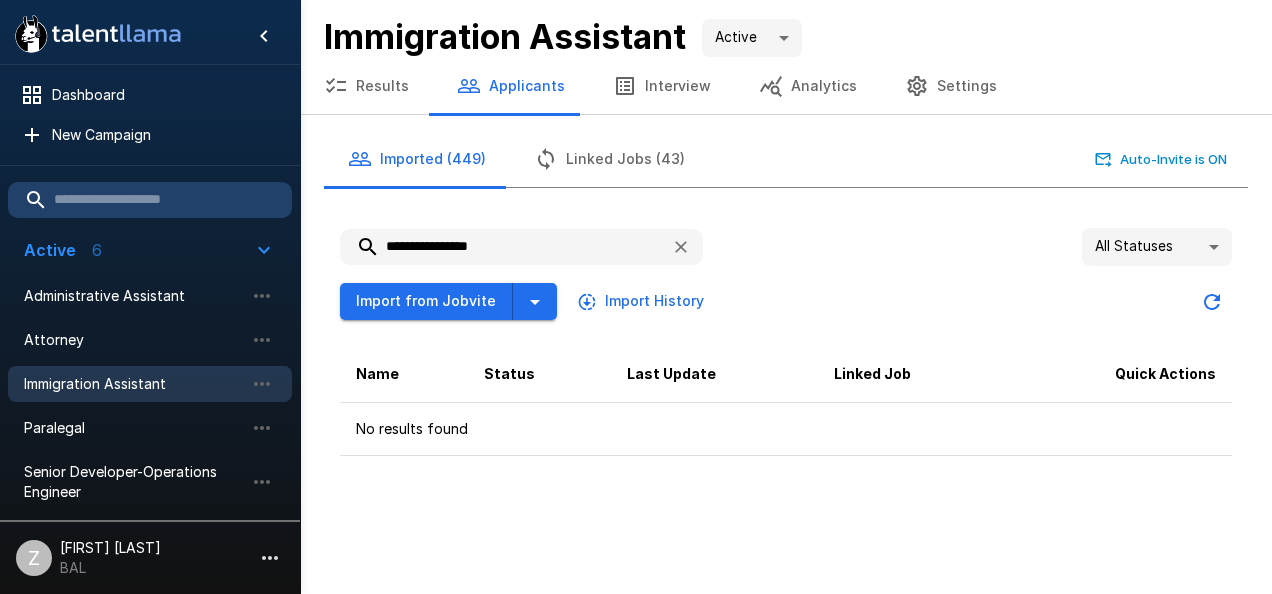 type on "**********" 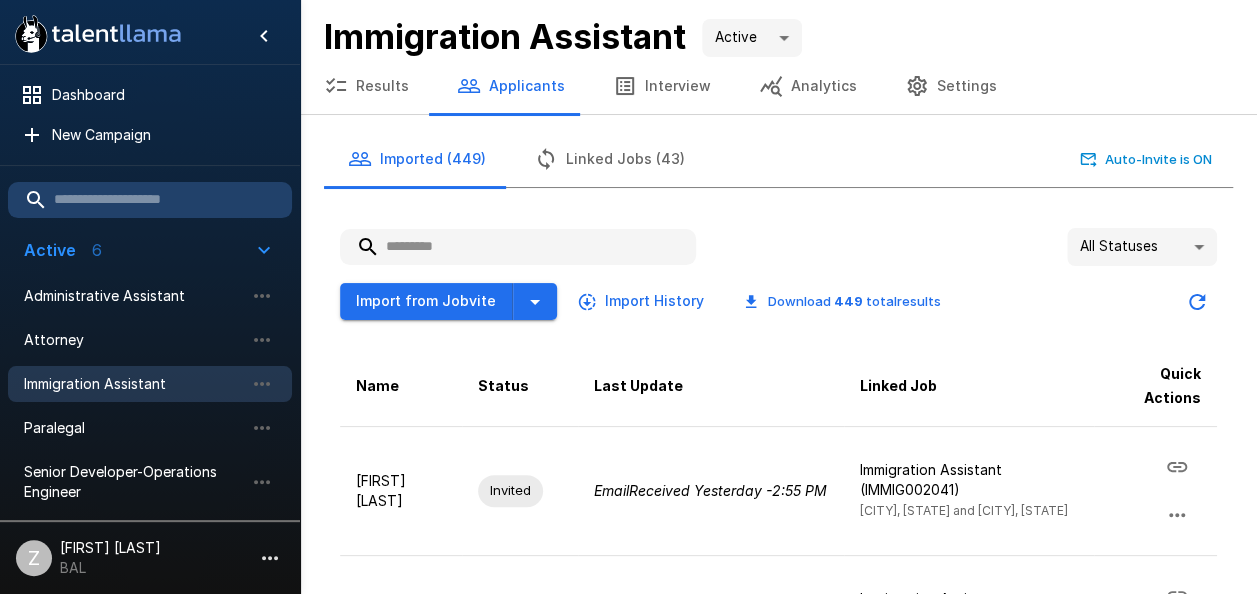 paste on "**********" 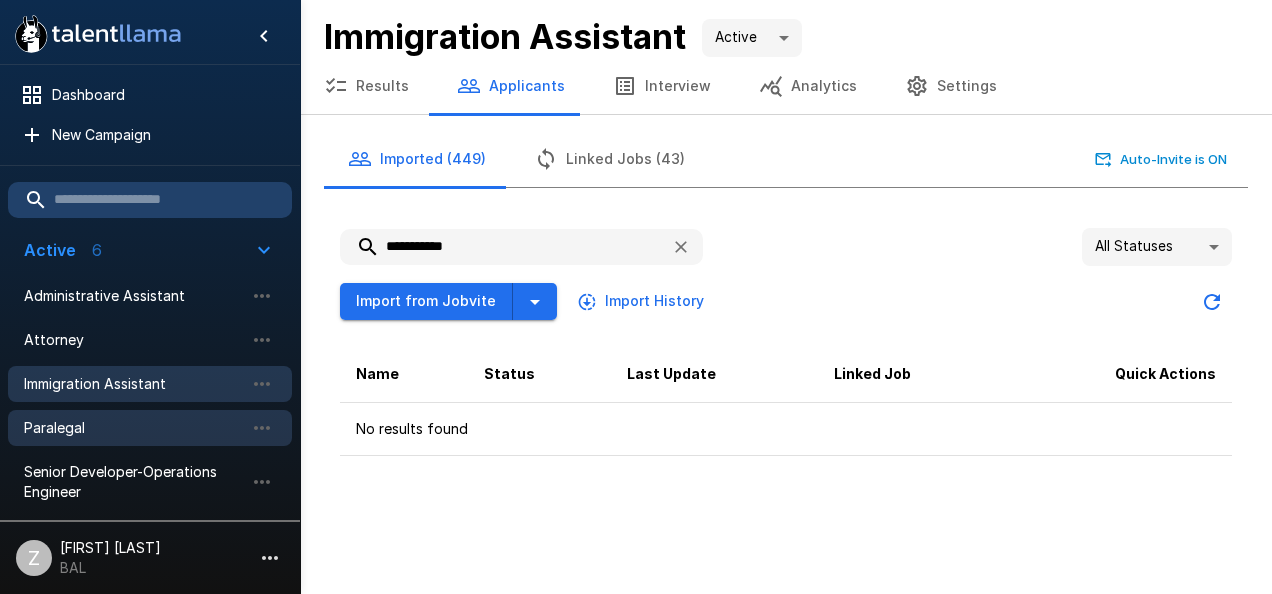 click on "Paralegal" at bounding box center [134, 428] 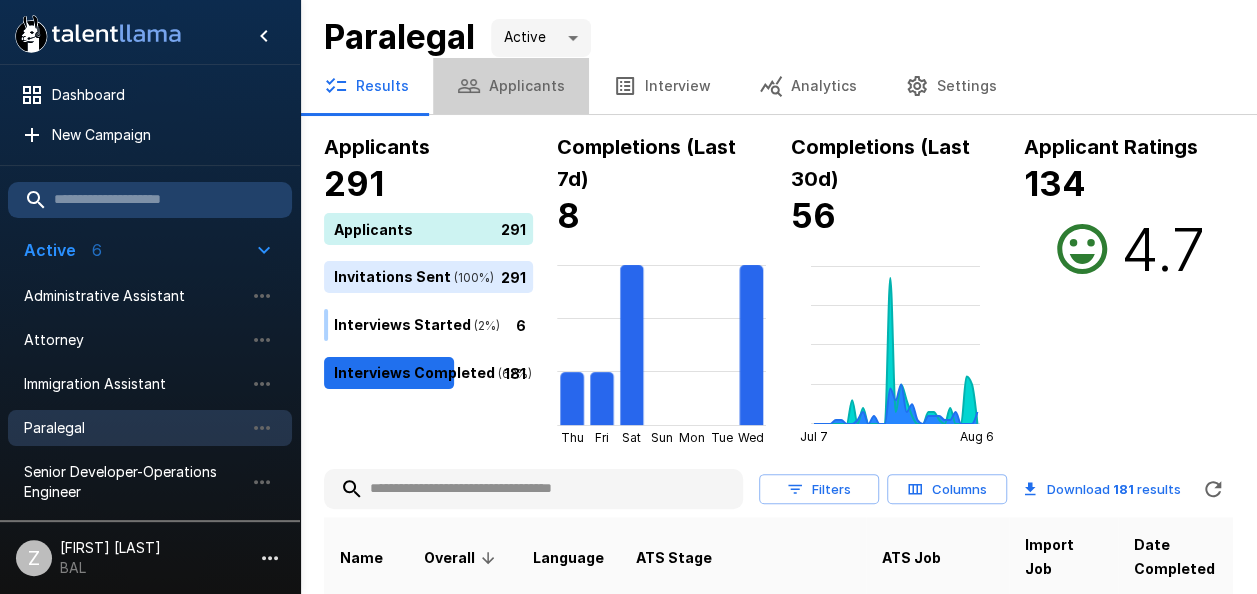click on "Applicants" at bounding box center [511, 86] 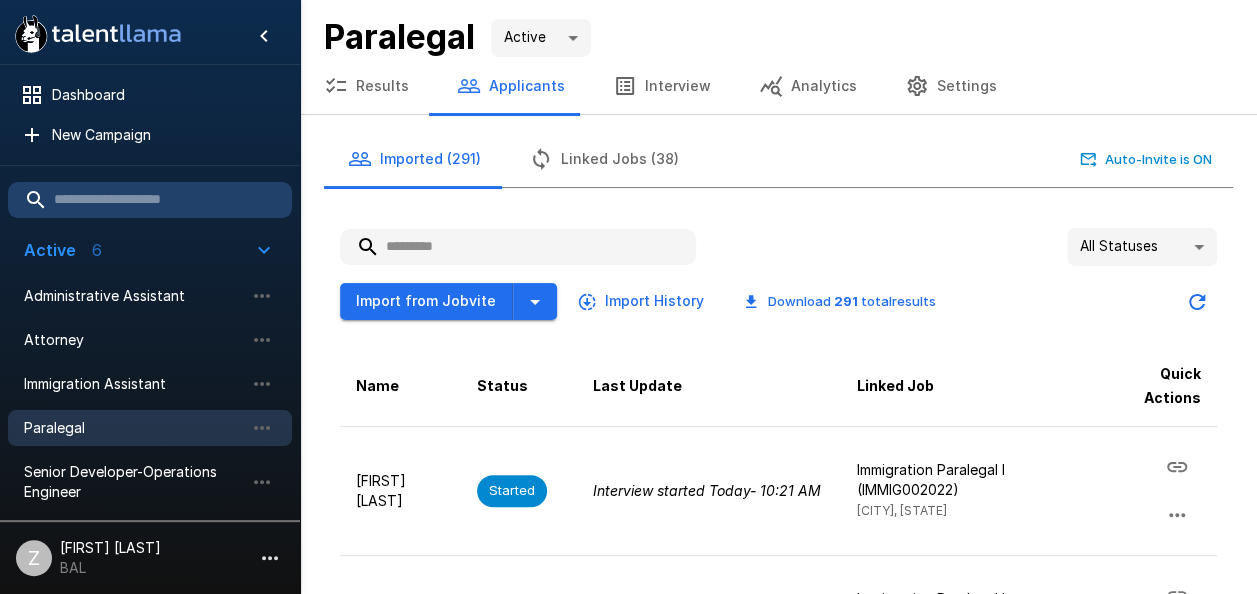 paste on "**********" 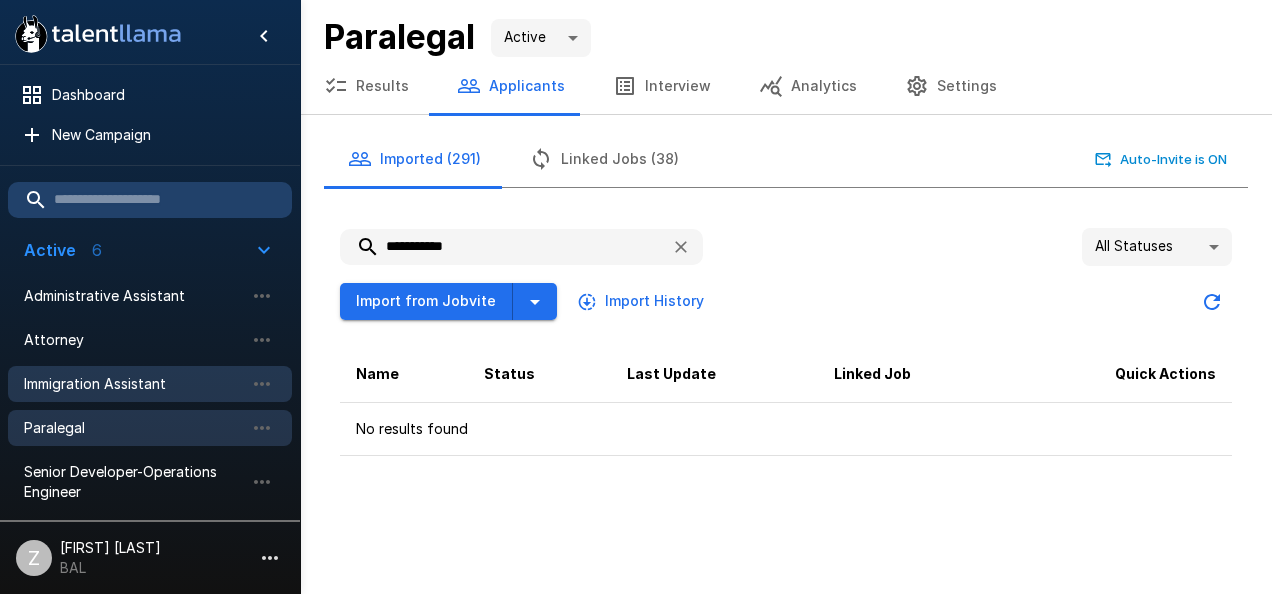 type on "**********" 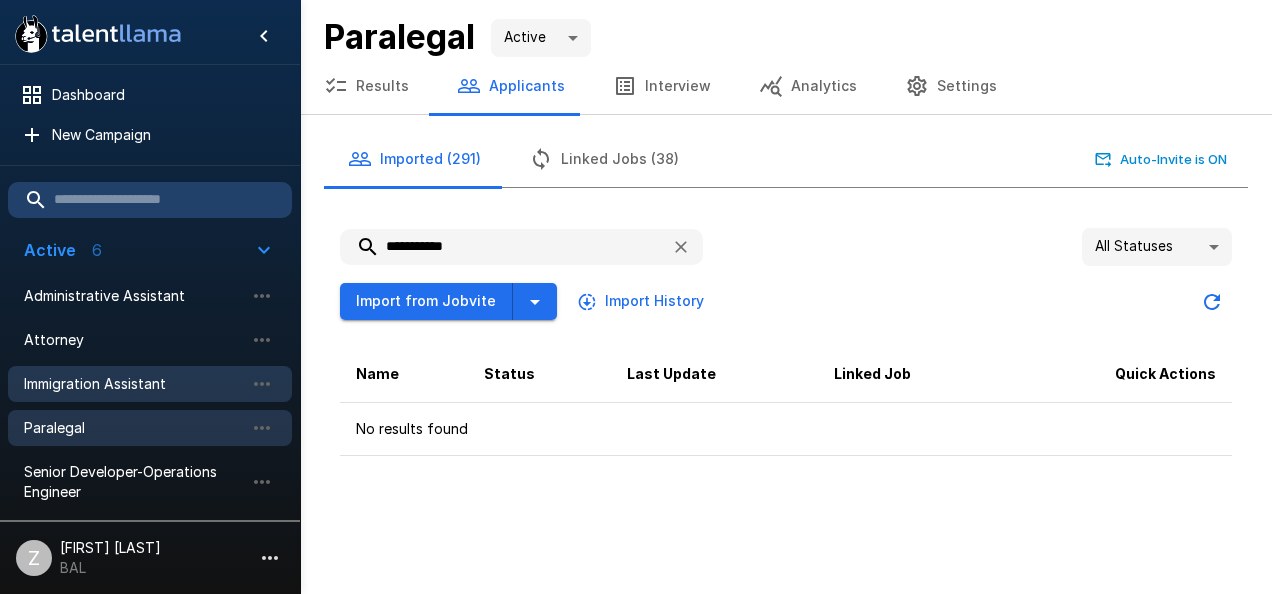 click on "Immigration Assistant" at bounding box center (134, 384) 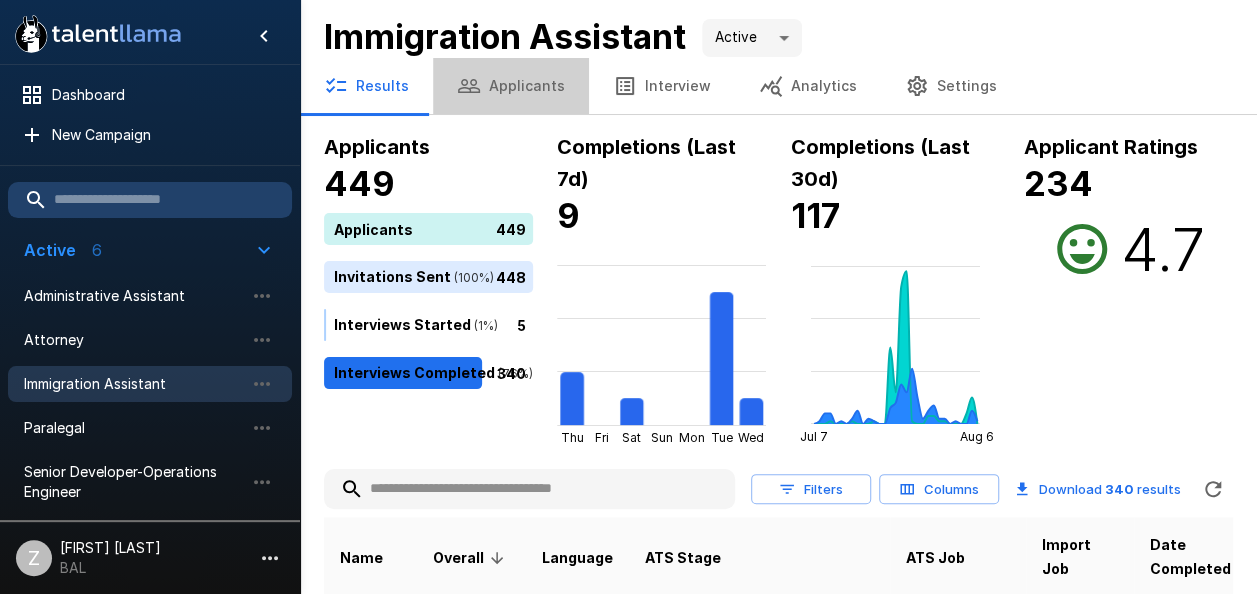 click on "Applicants" at bounding box center (511, 86) 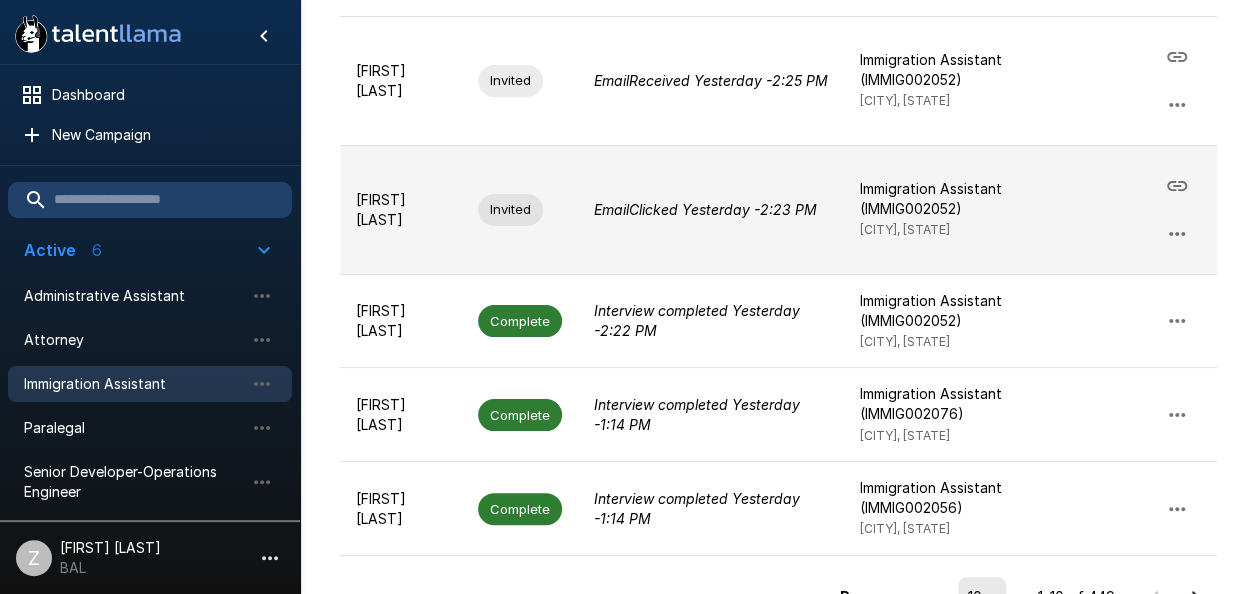 scroll, scrollTop: 1094, scrollLeft: 0, axis: vertical 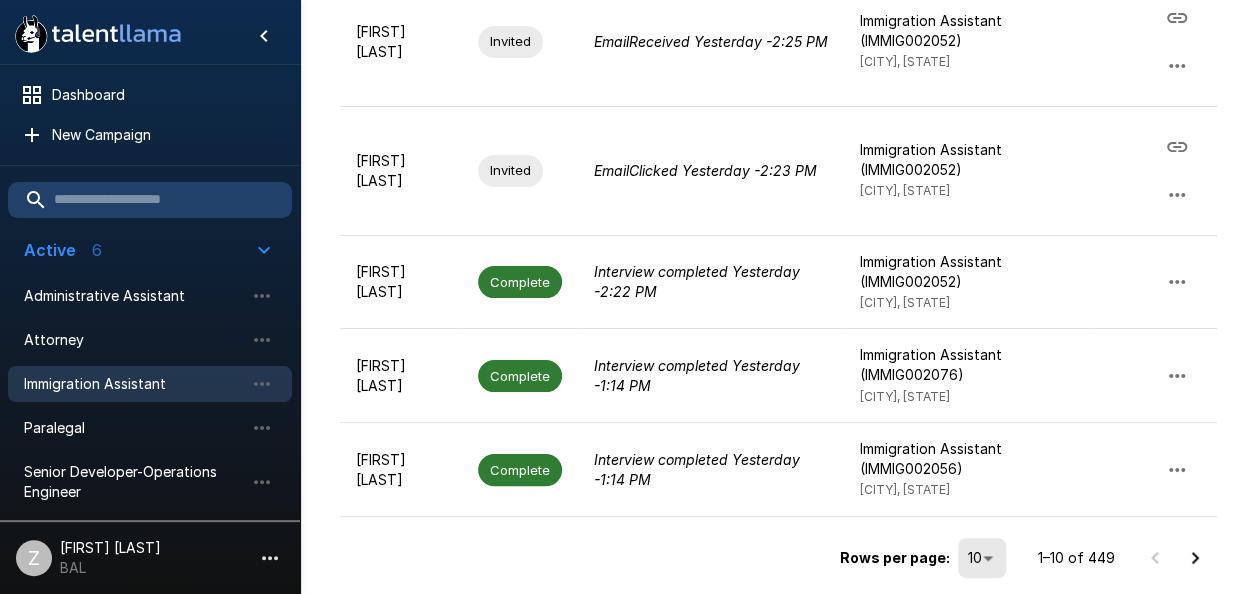 click 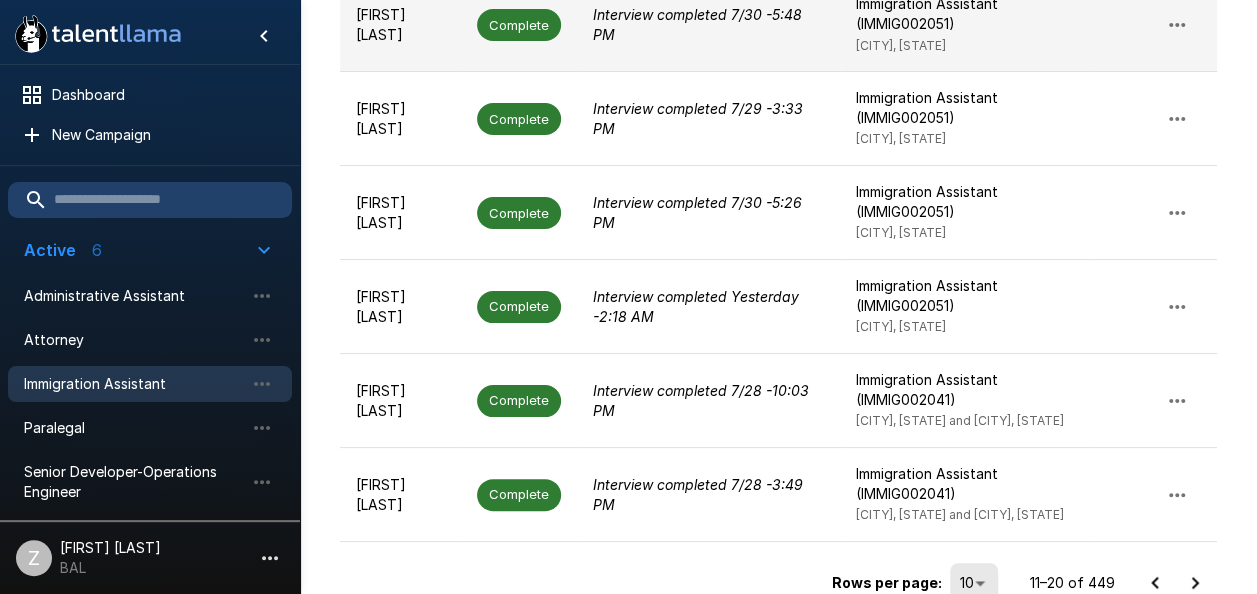 scroll, scrollTop: 952, scrollLeft: 0, axis: vertical 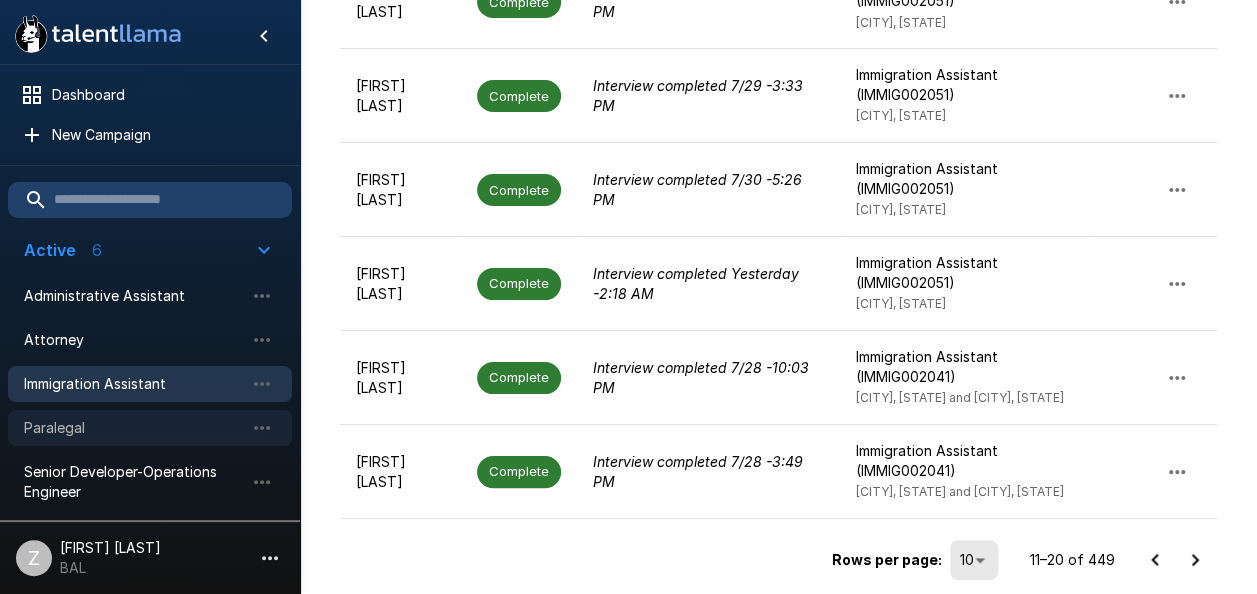 click on "Paralegal" at bounding box center (134, 428) 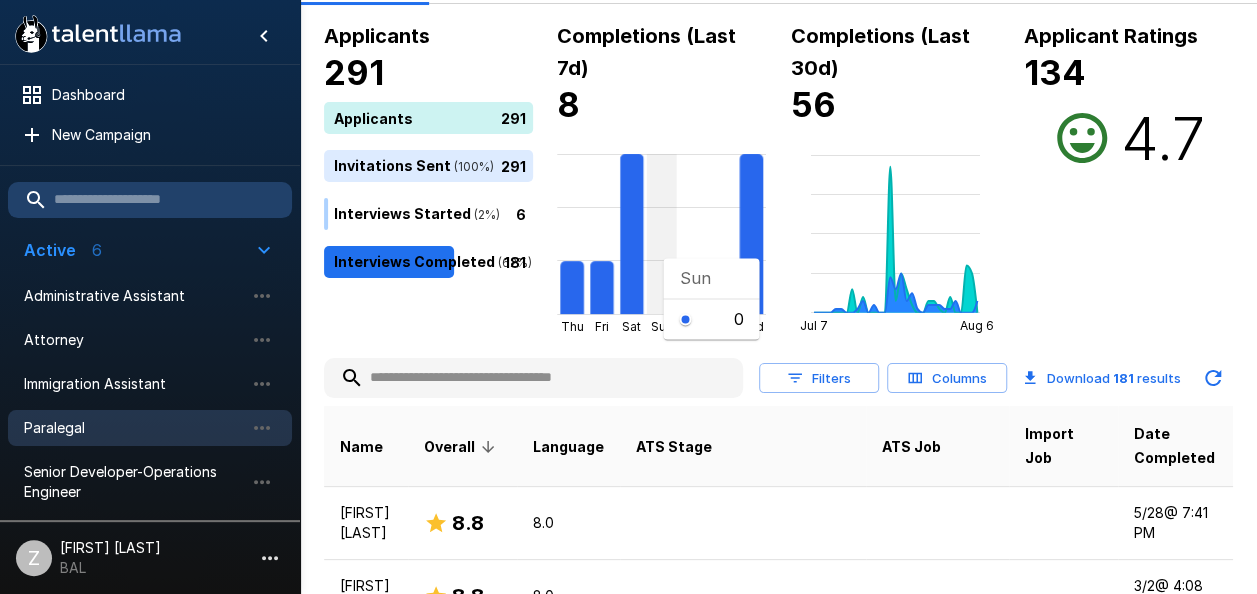 scroll, scrollTop: 0, scrollLeft: 0, axis: both 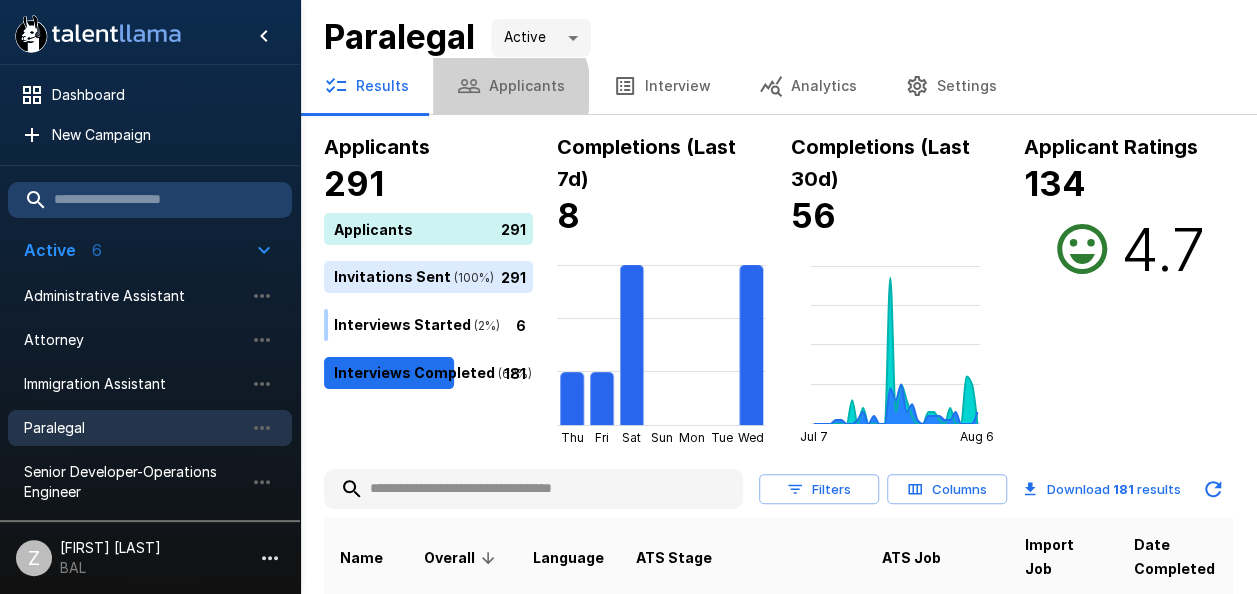 click on "Applicants" at bounding box center (511, 86) 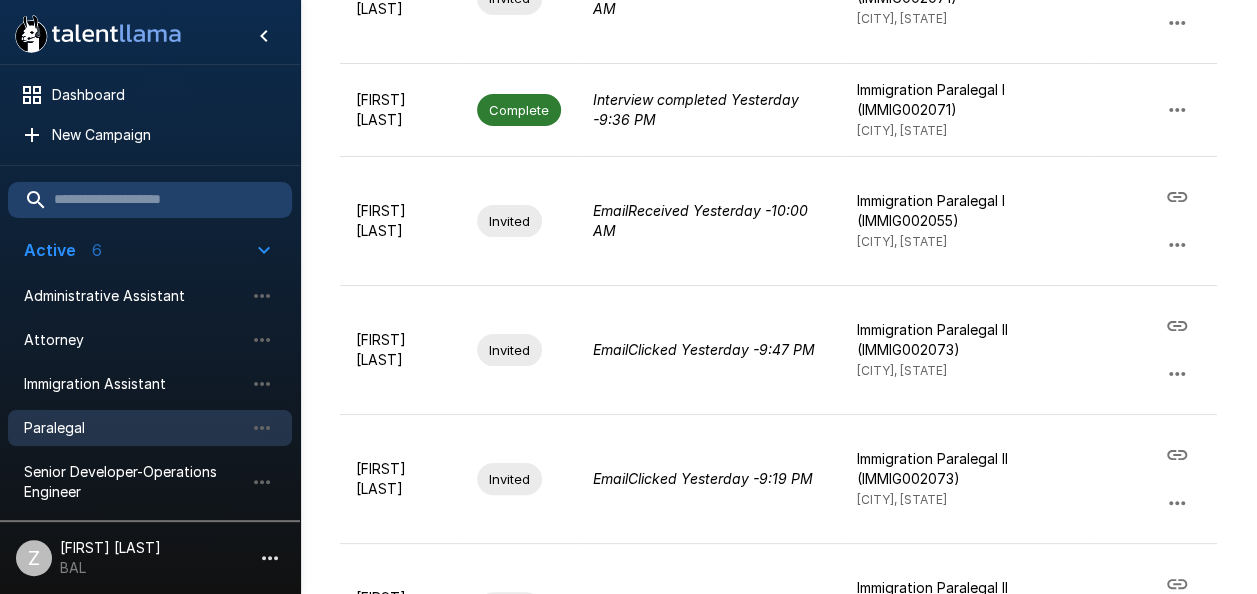 scroll, scrollTop: 1165, scrollLeft: 0, axis: vertical 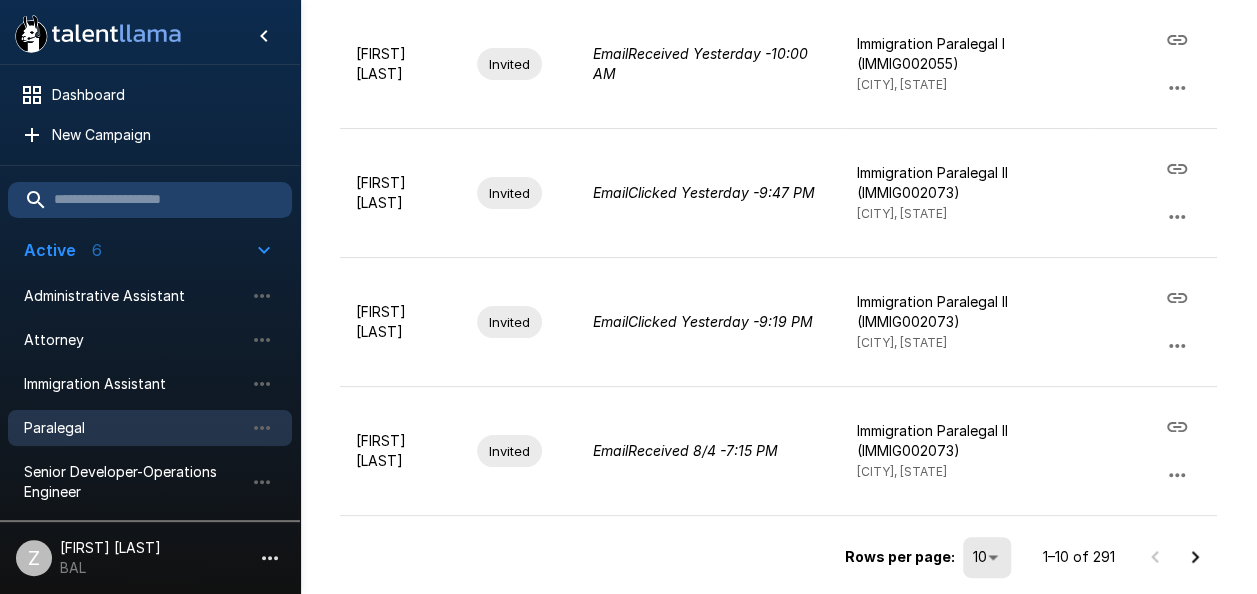 click 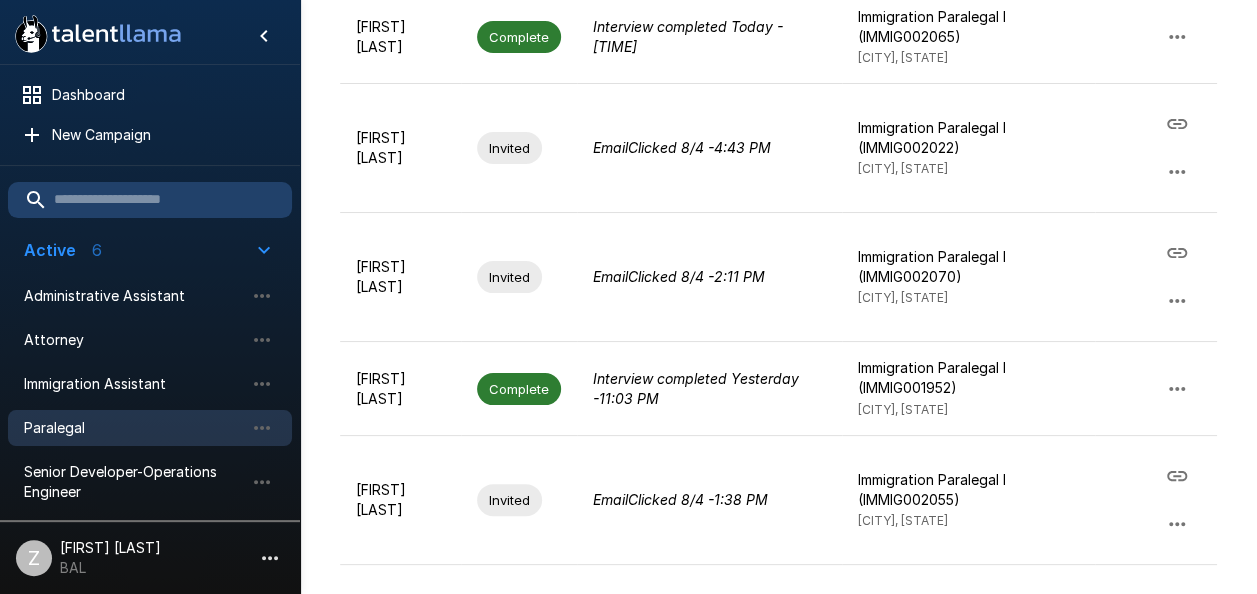 scroll, scrollTop: 500, scrollLeft: 0, axis: vertical 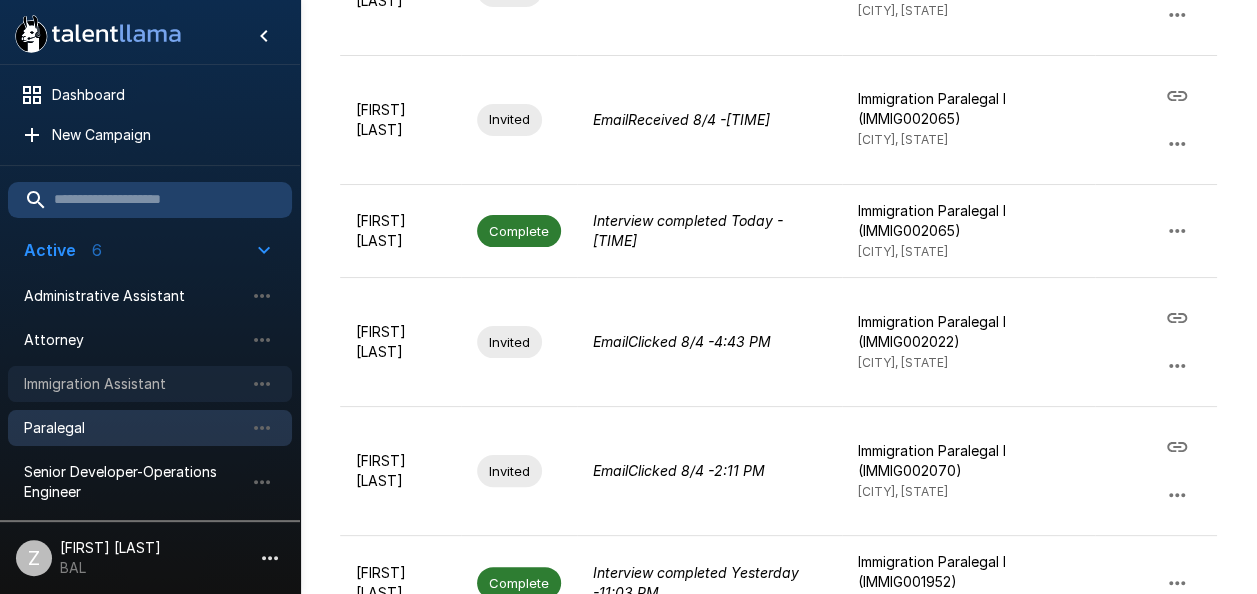 click on "Immigration Assistant" at bounding box center [134, 384] 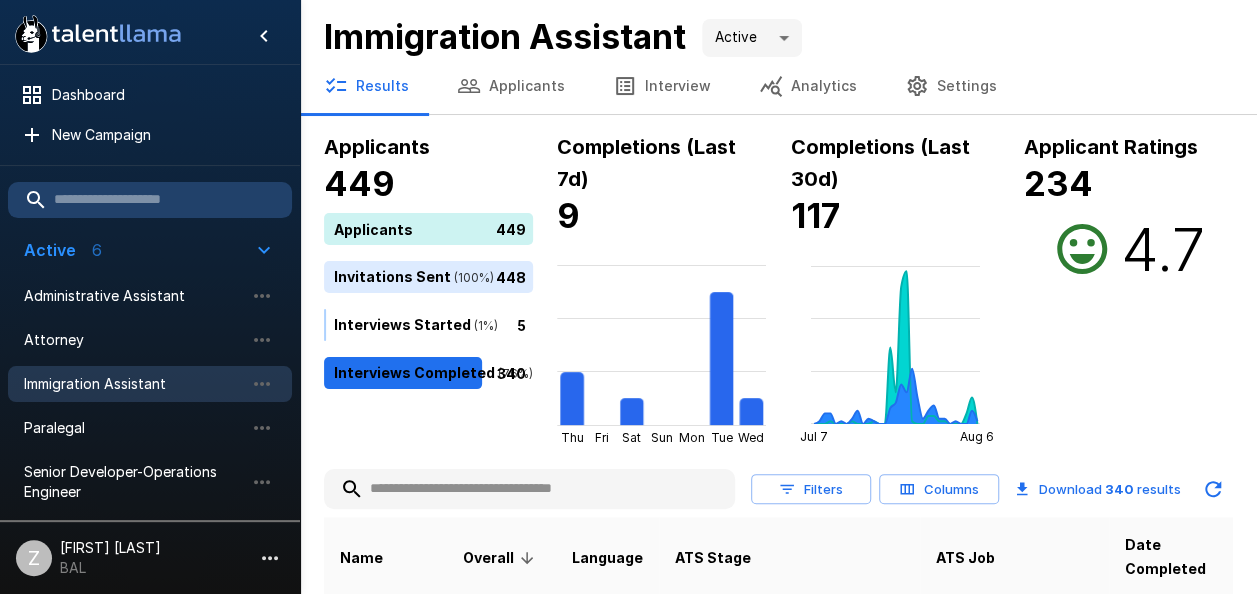 click on "Applicants" at bounding box center [511, 86] 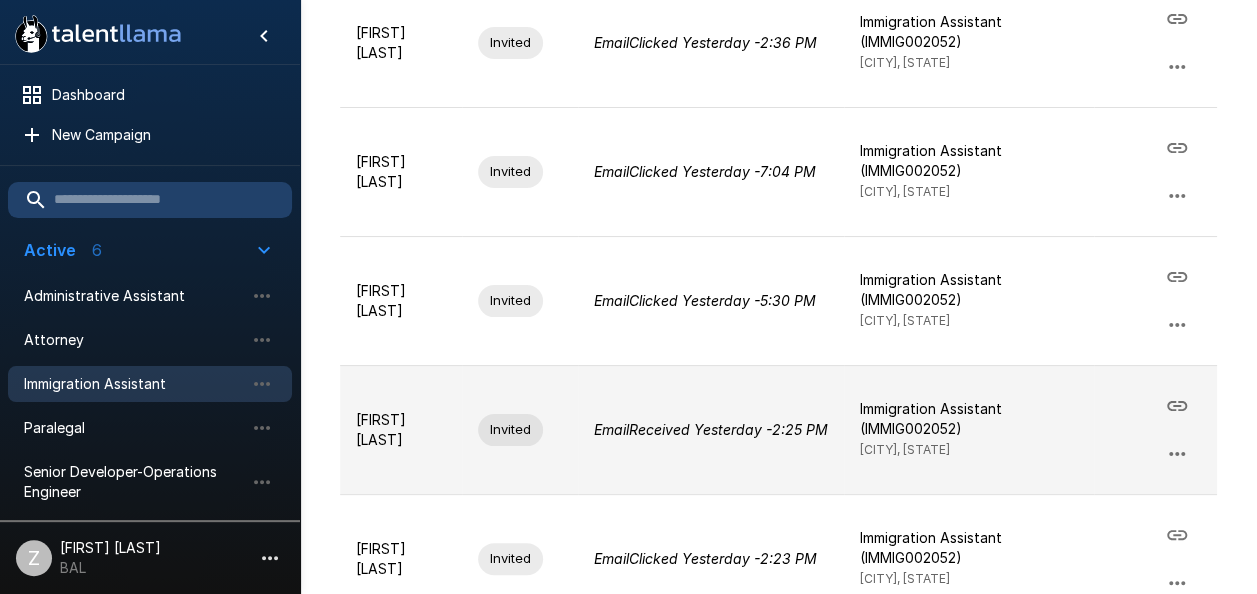 scroll, scrollTop: 1094, scrollLeft: 0, axis: vertical 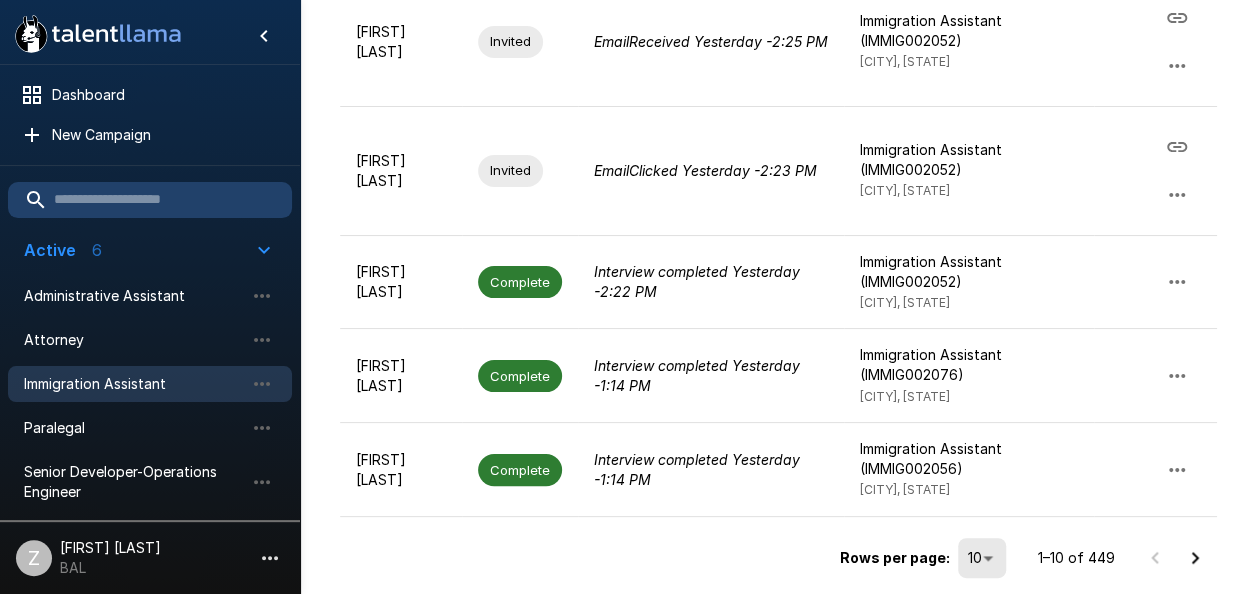 click 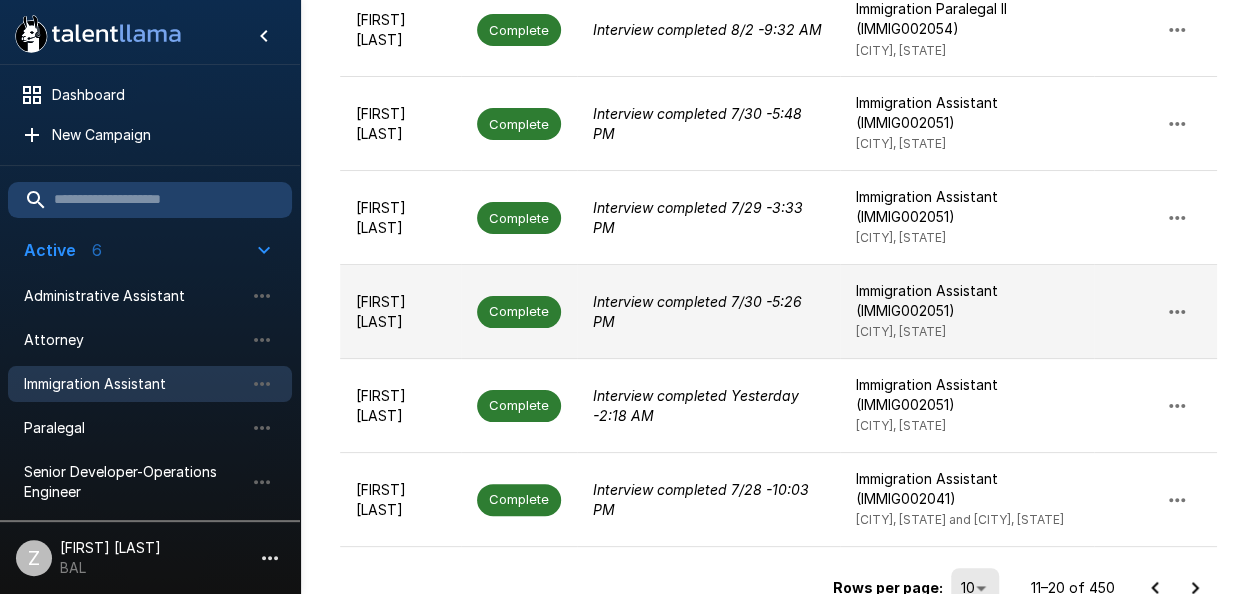 scroll, scrollTop: 952, scrollLeft: 0, axis: vertical 